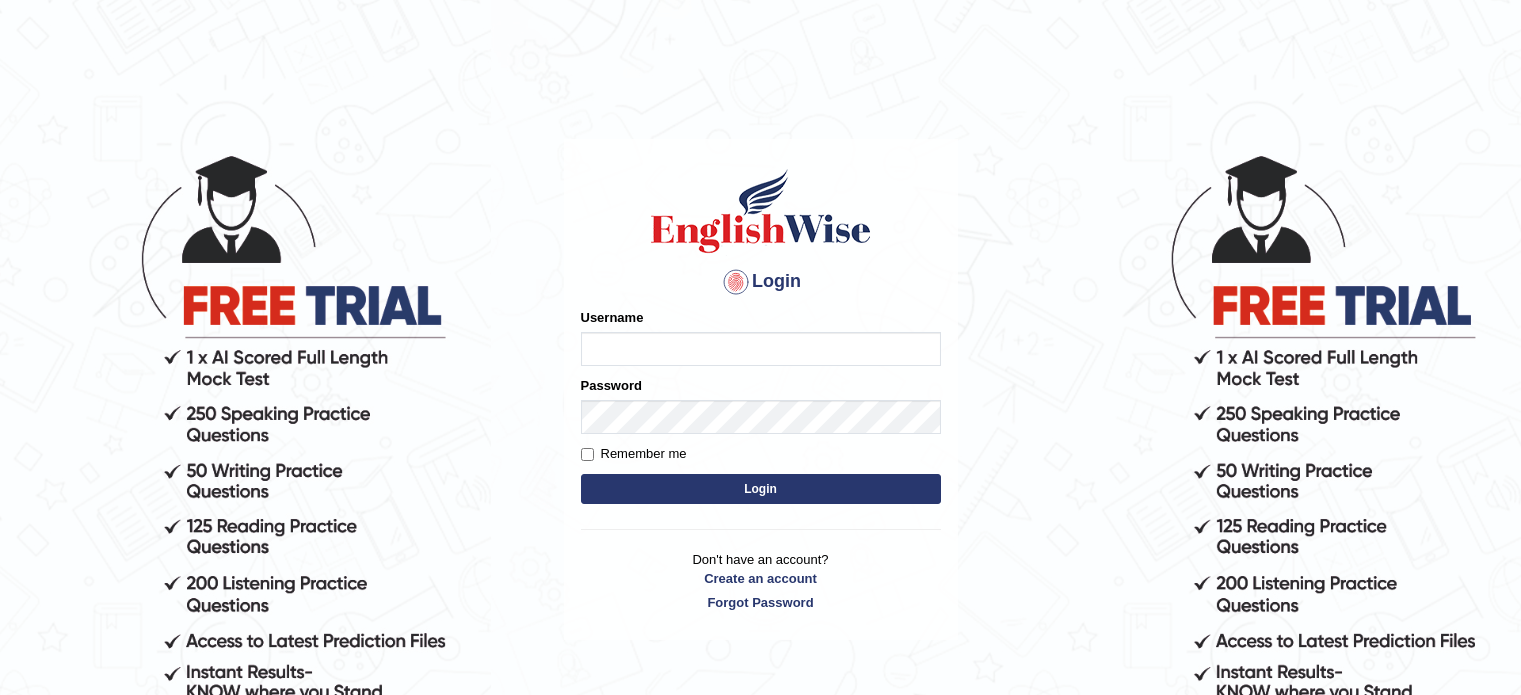 scroll, scrollTop: 0, scrollLeft: 0, axis: both 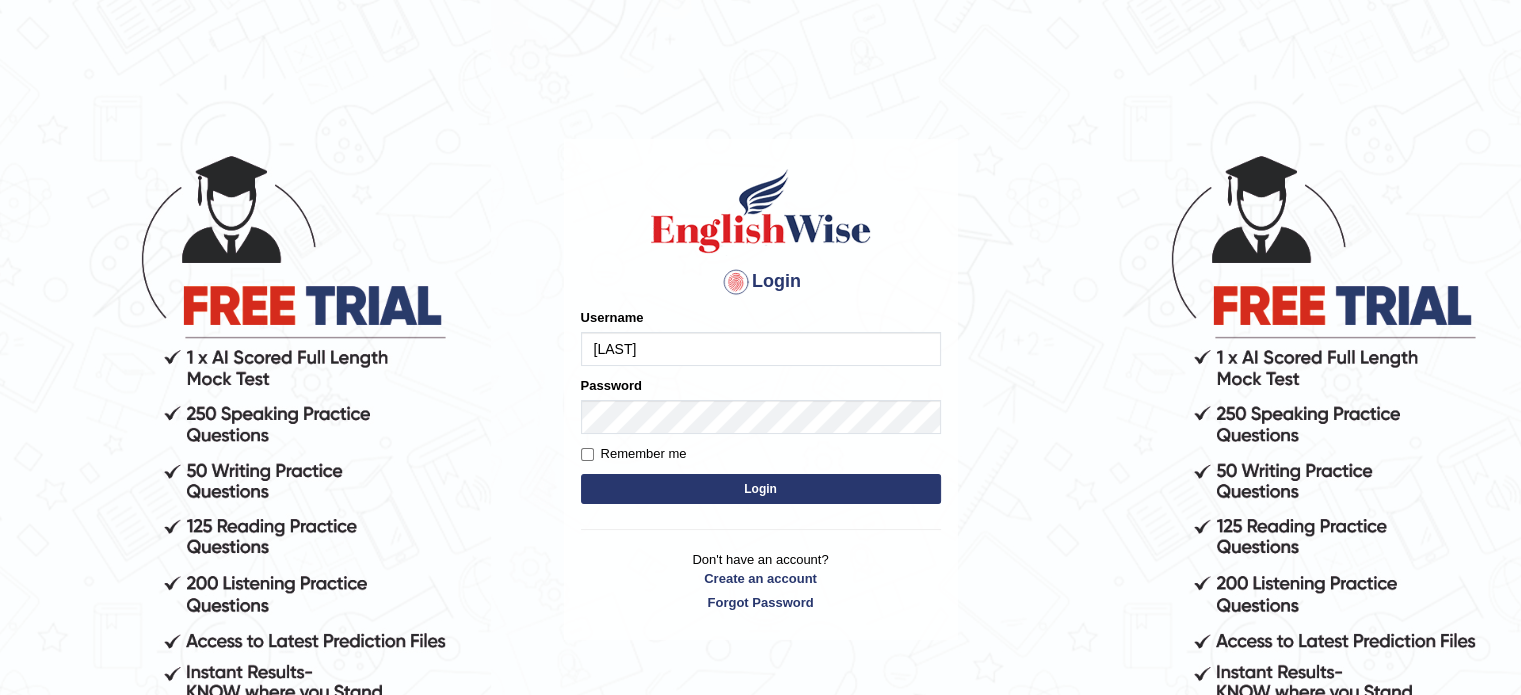 type on "[LAST]" 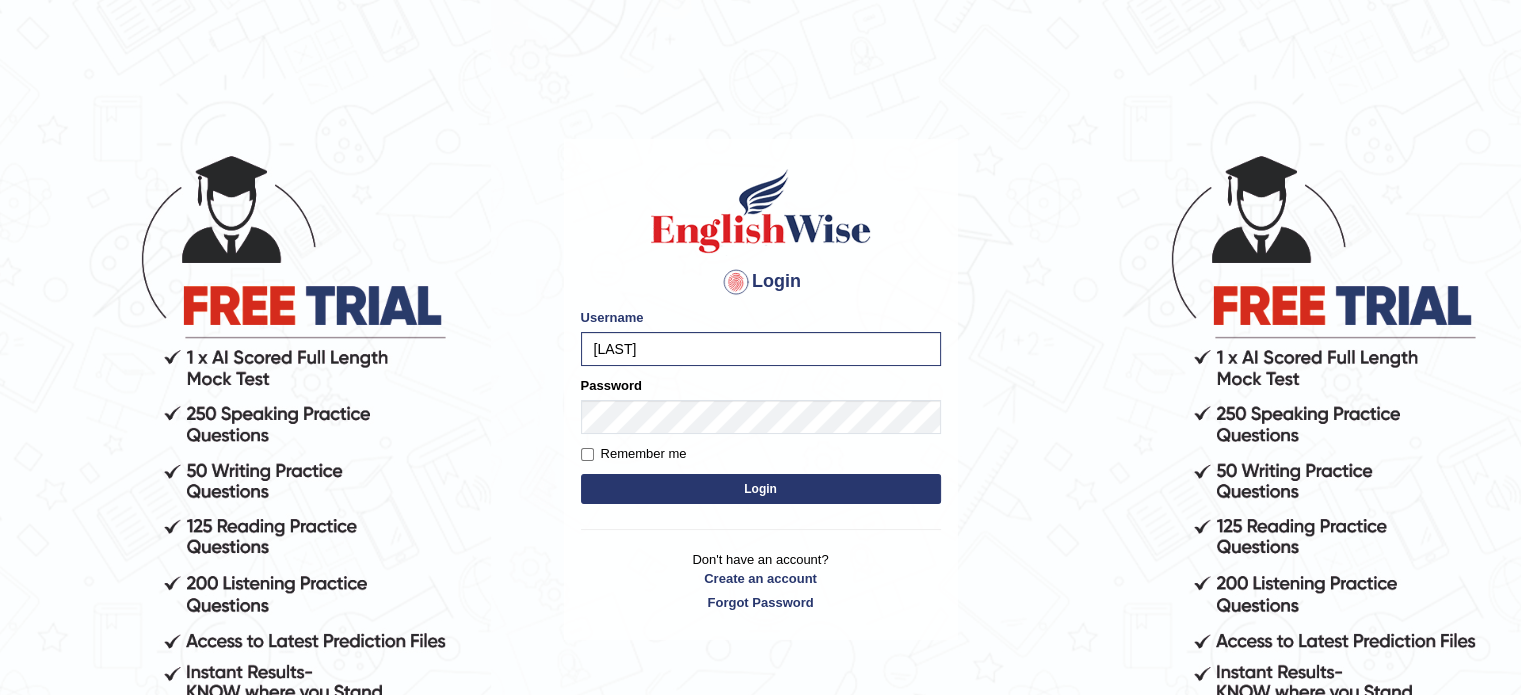 click on "Login" at bounding box center (761, 489) 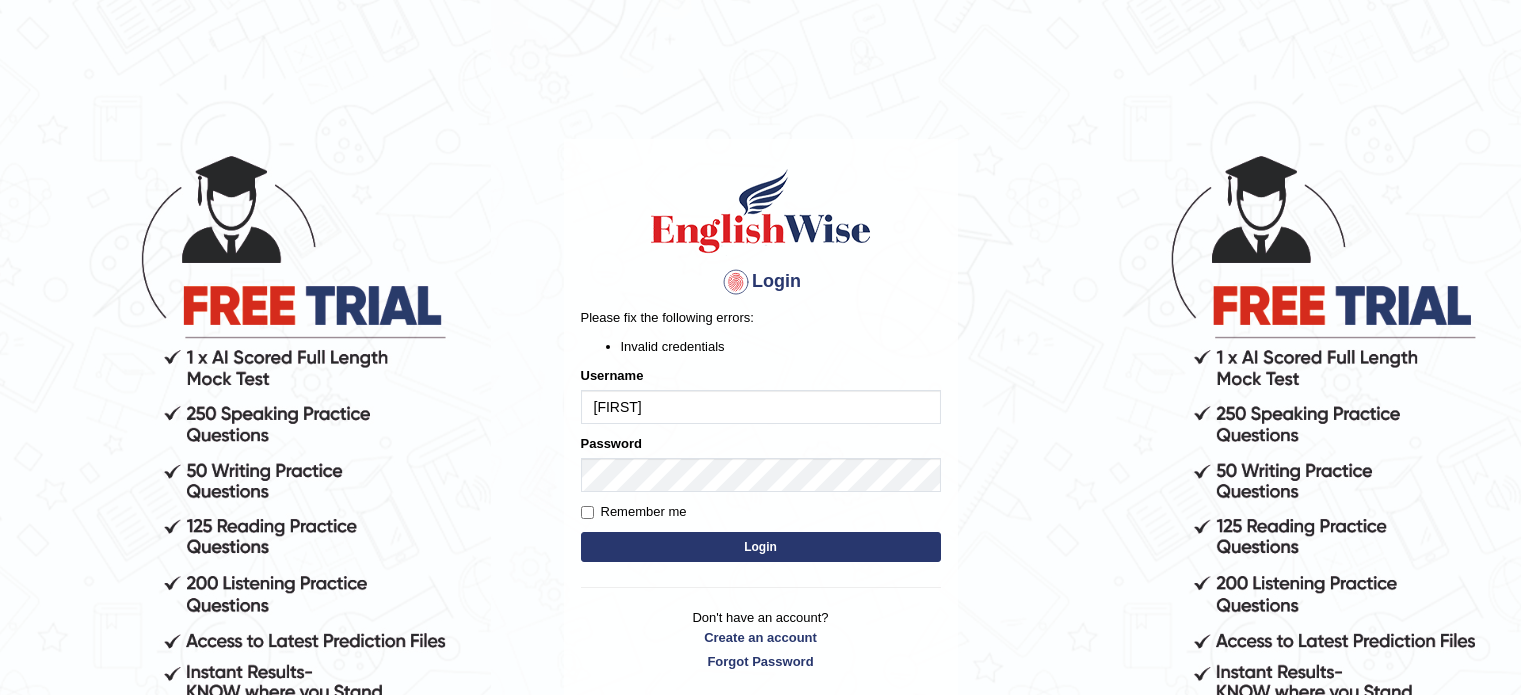 scroll, scrollTop: 0, scrollLeft: 0, axis: both 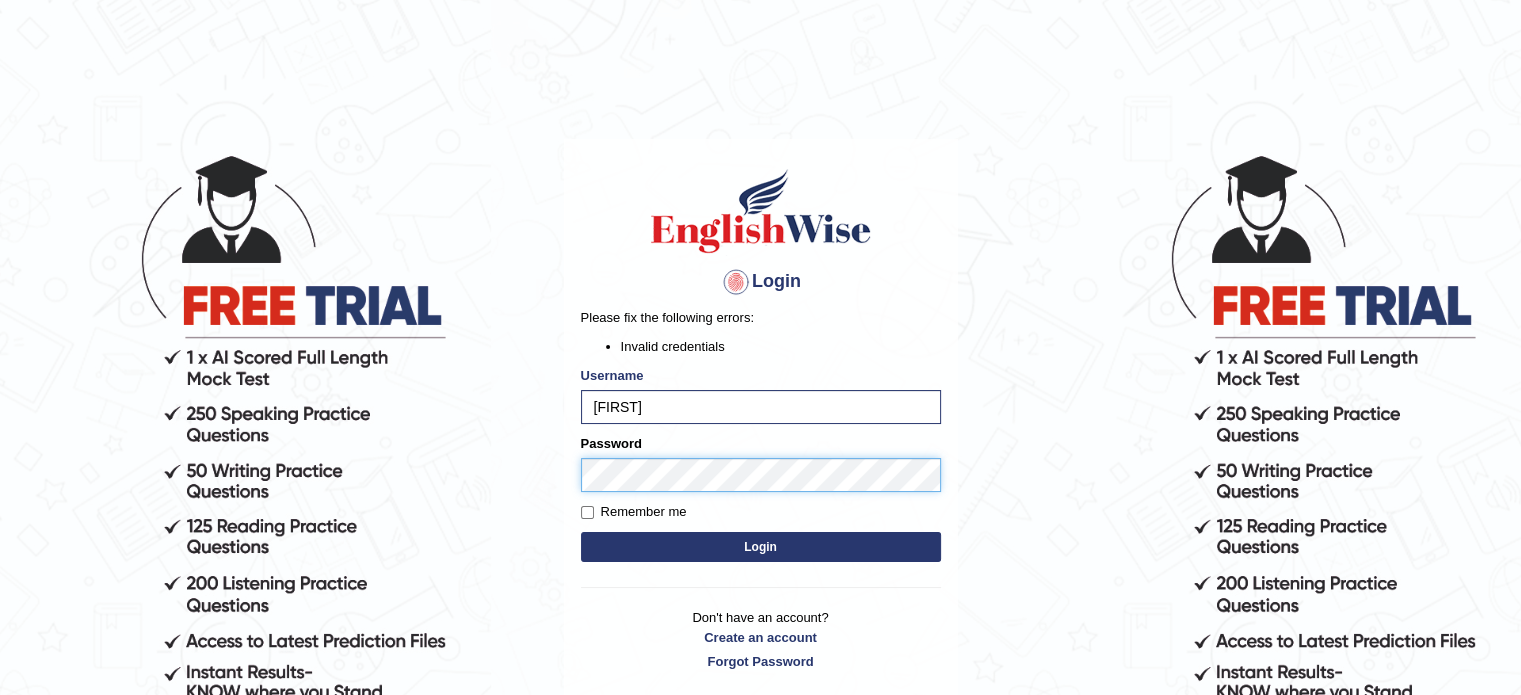 click on "Login" at bounding box center [761, 547] 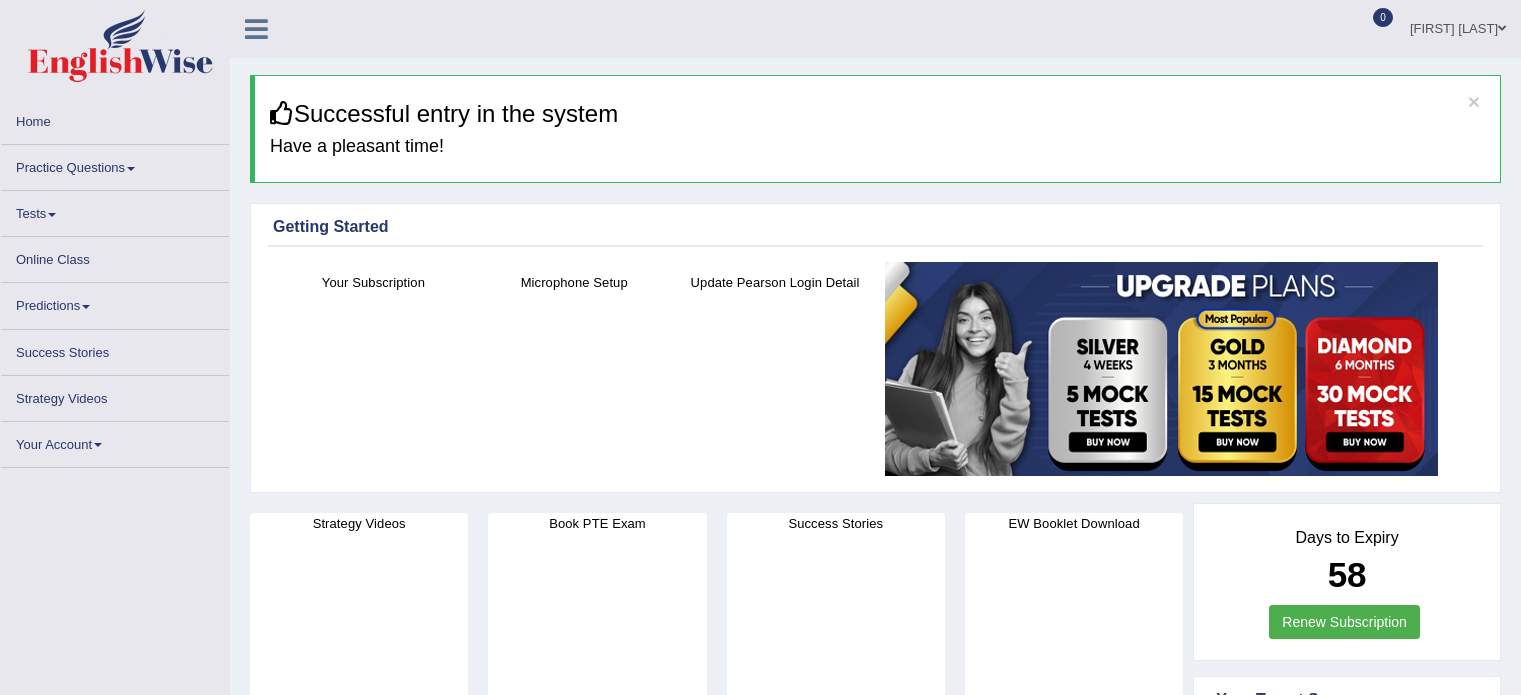 scroll, scrollTop: 0, scrollLeft: 0, axis: both 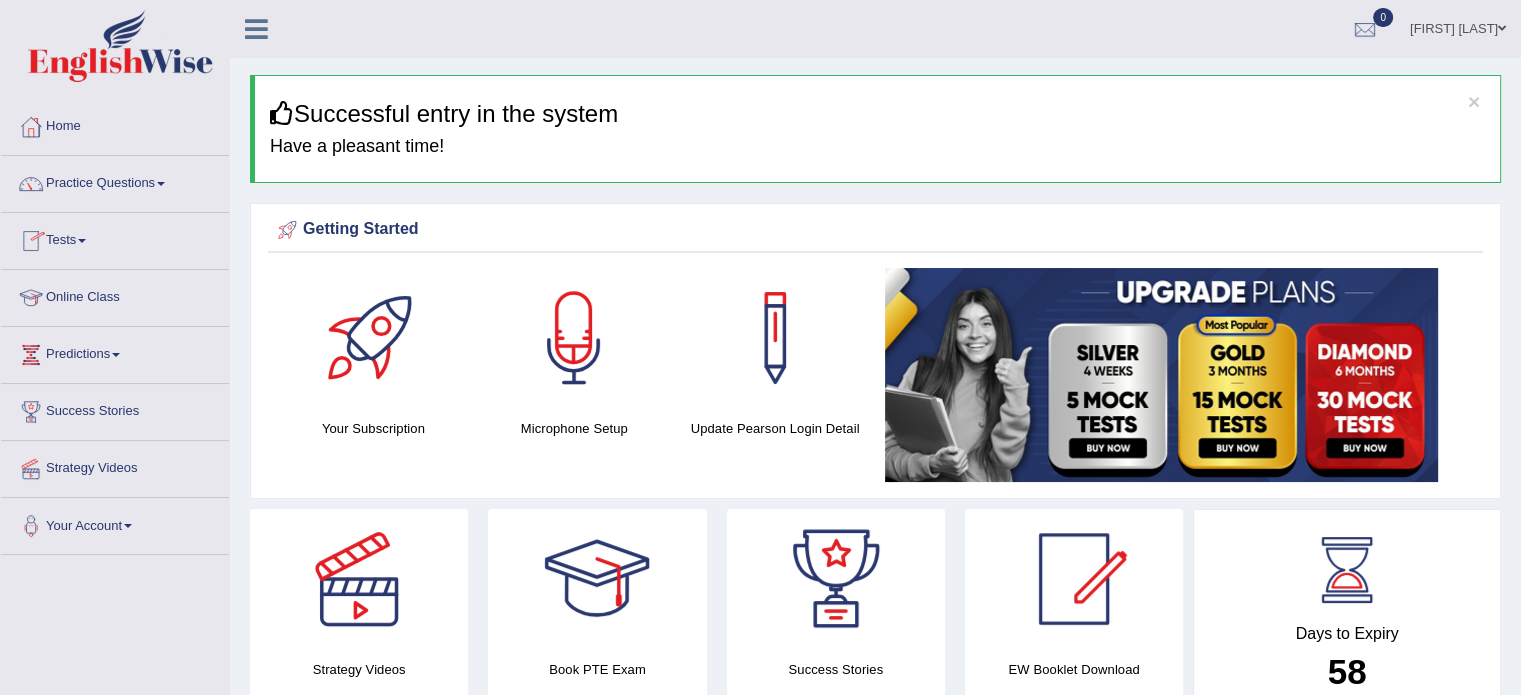 click on "Online Class" at bounding box center (115, 295) 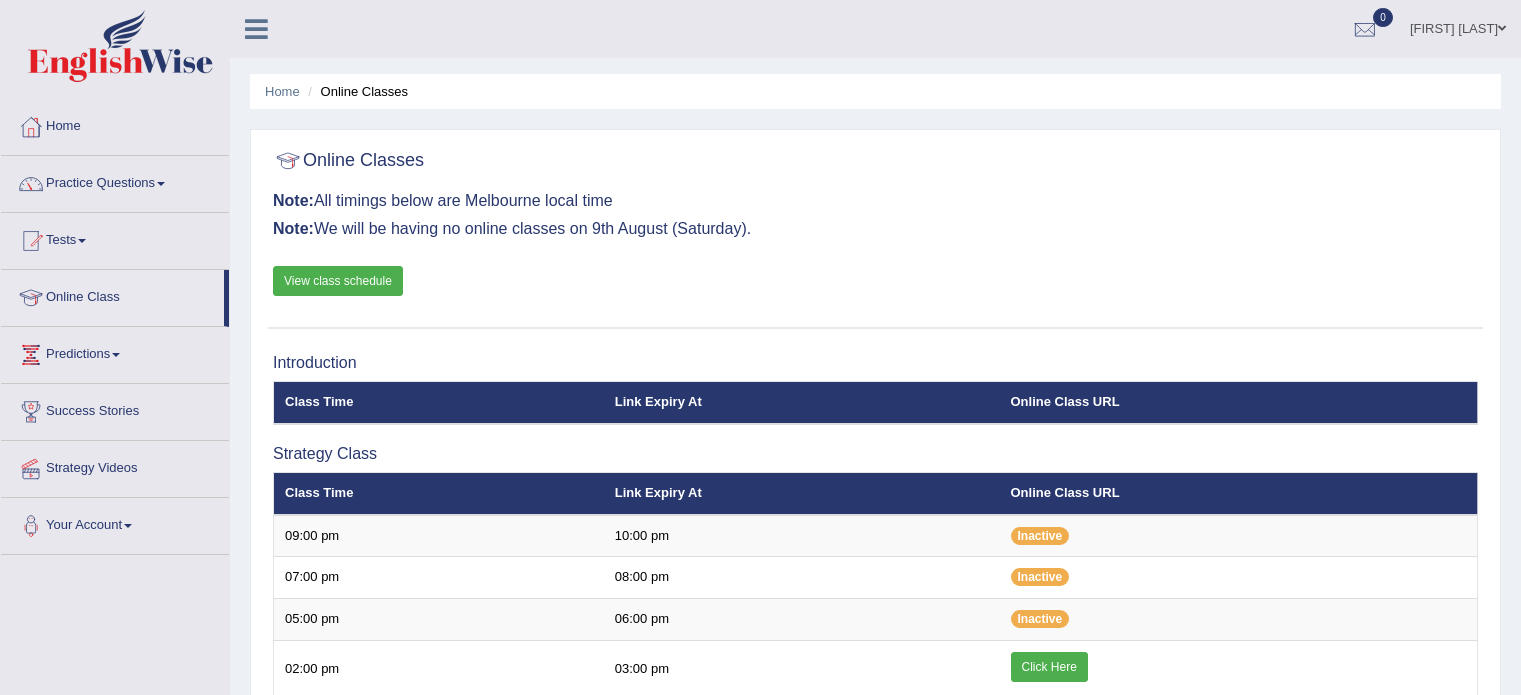 scroll, scrollTop: 0, scrollLeft: 0, axis: both 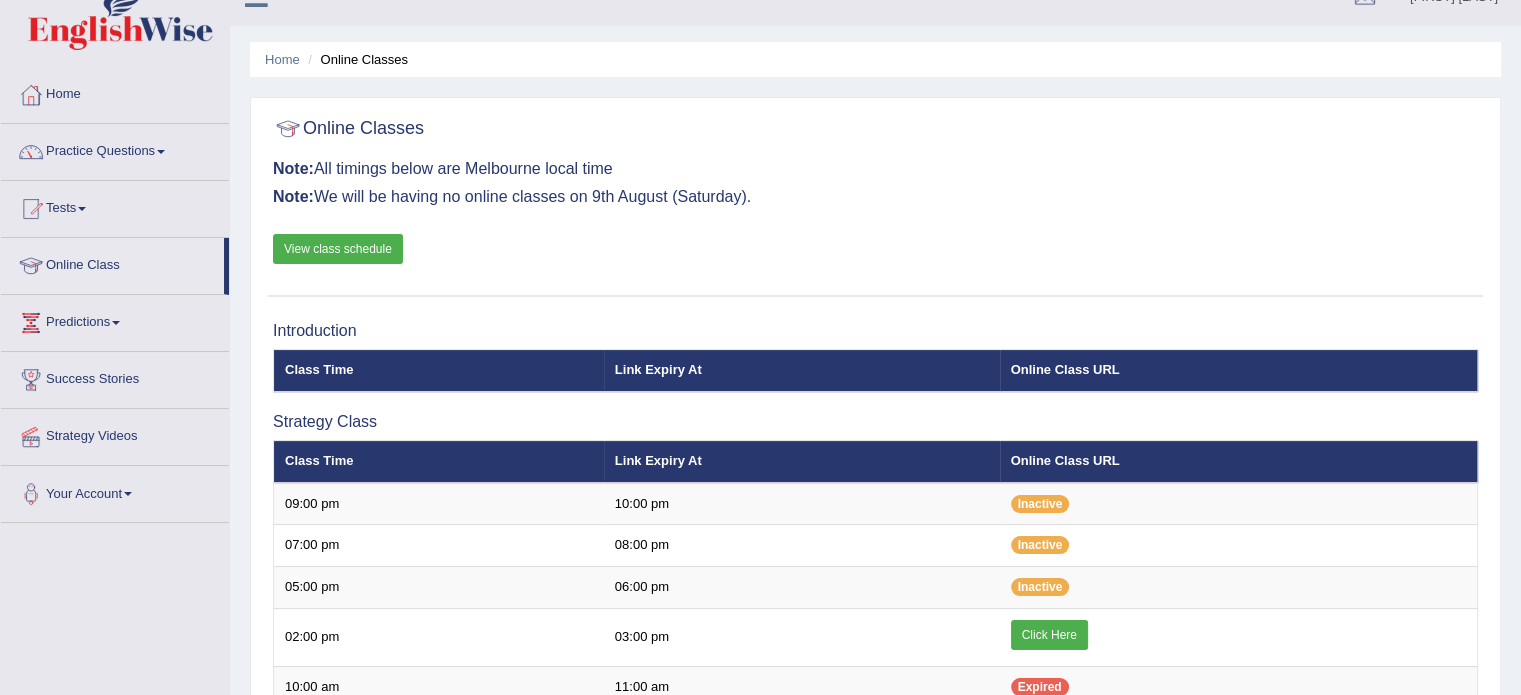 click on "View class schedule" at bounding box center (338, 249) 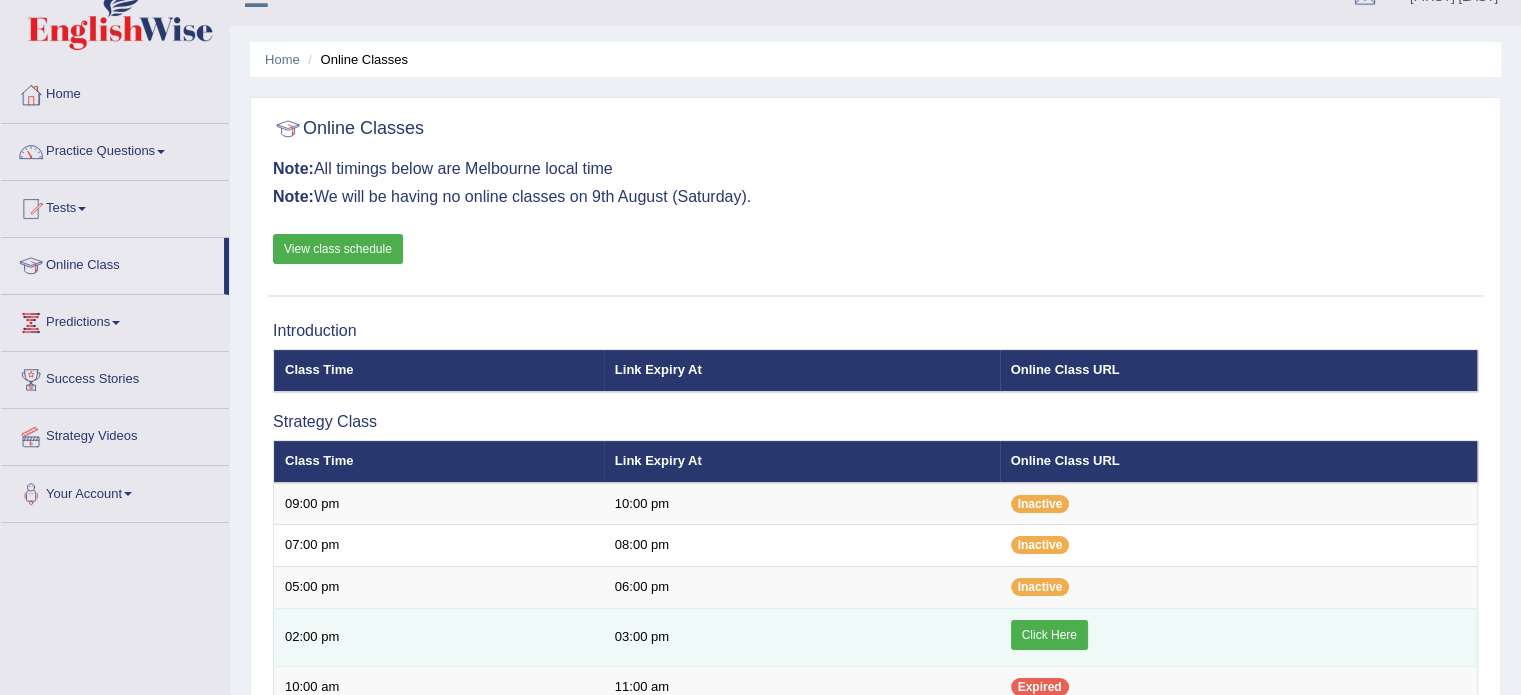 click on "Click Here" at bounding box center [1049, 635] 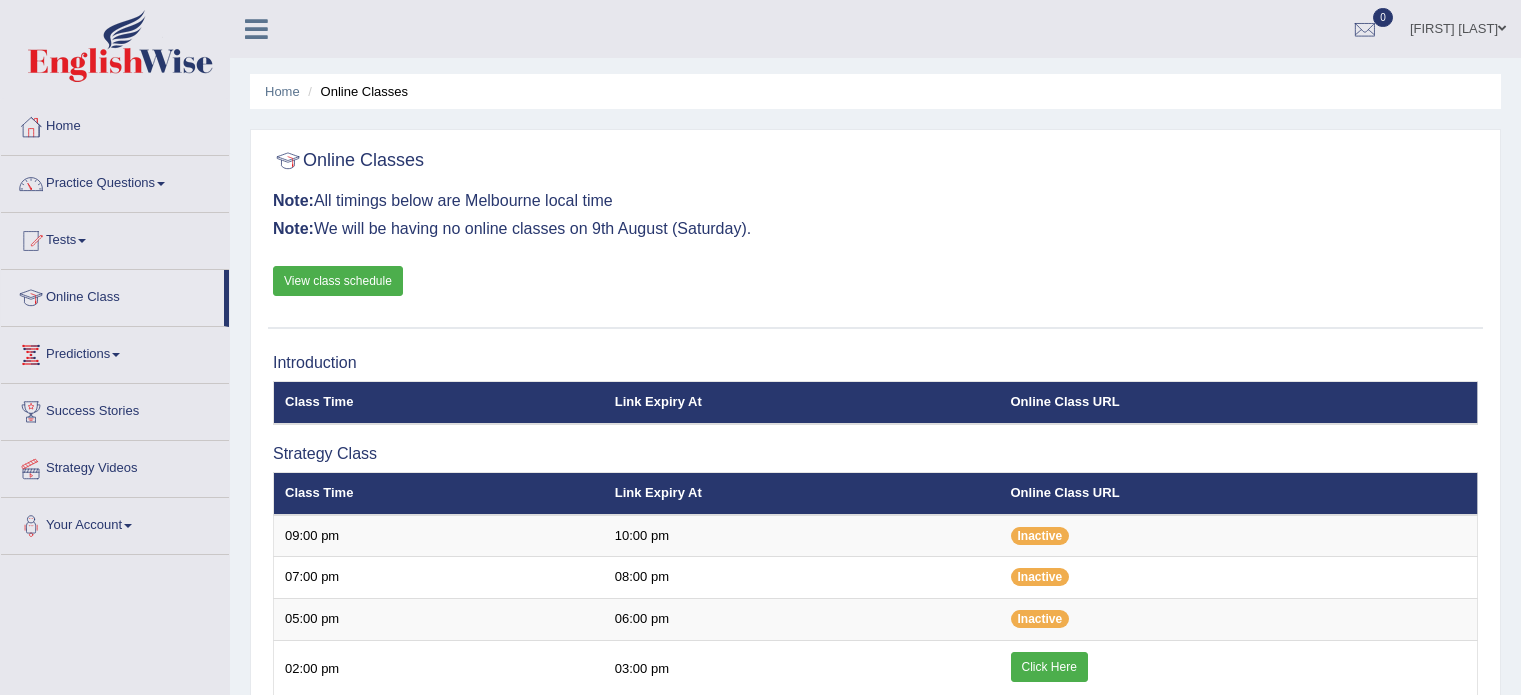 scroll, scrollTop: 32, scrollLeft: 0, axis: vertical 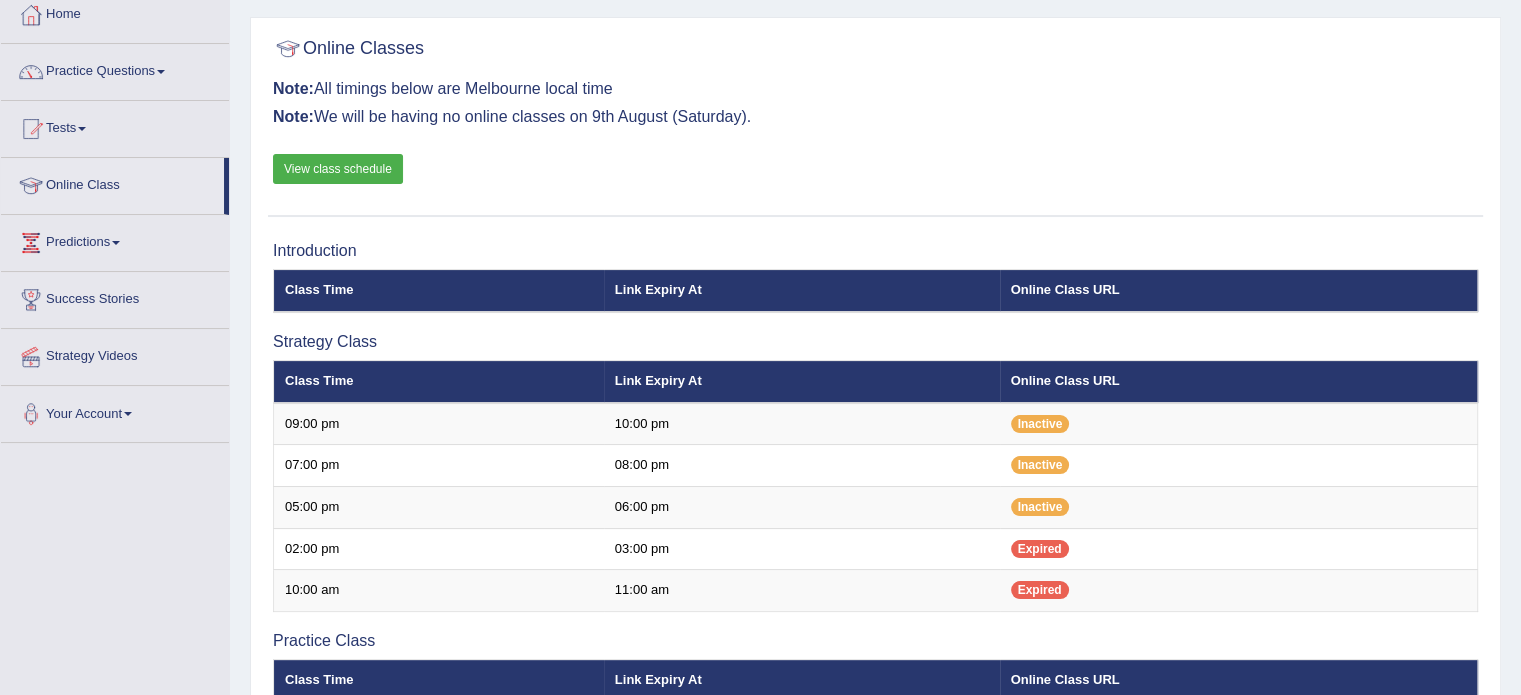 click on "View class schedule" at bounding box center [338, 169] 